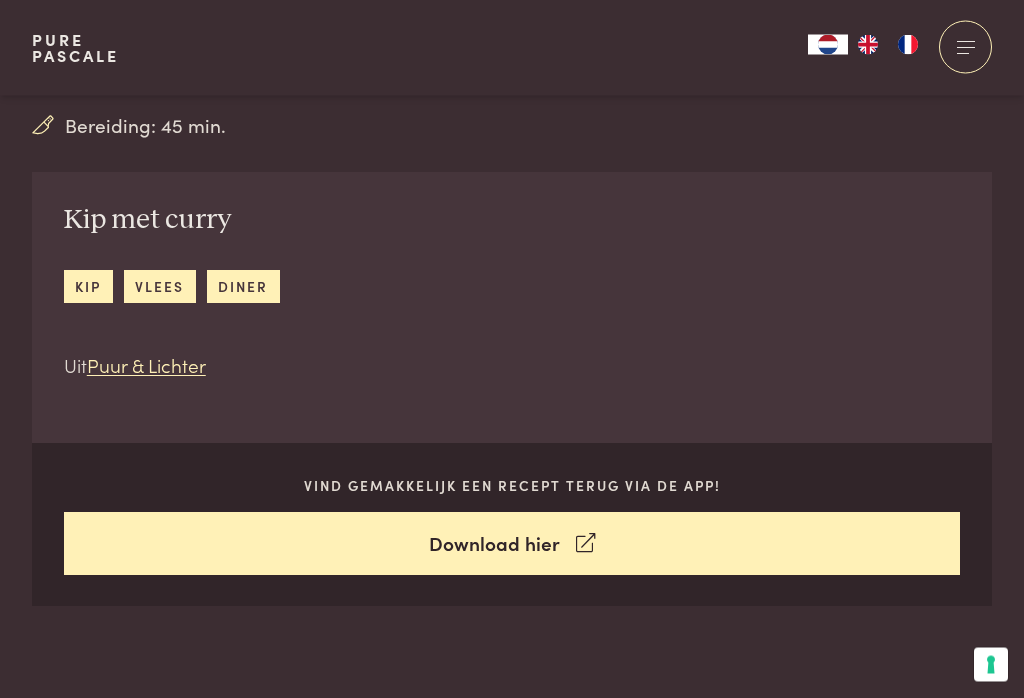 scroll, scrollTop: 593, scrollLeft: 0, axis: vertical 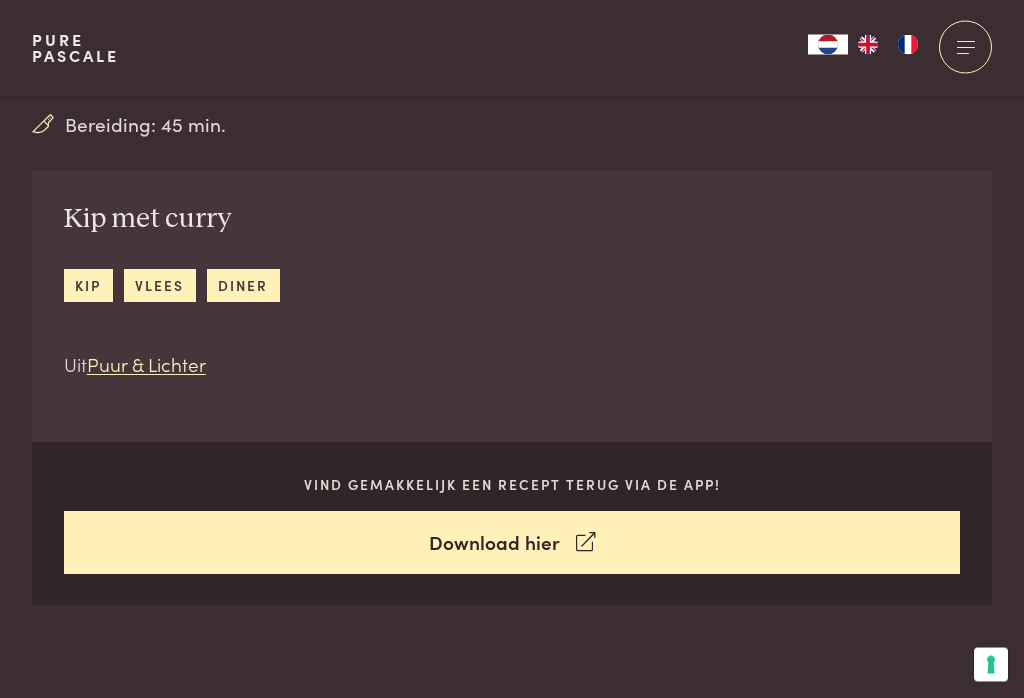 click on "Download hier" at bounding box center [512, 543] 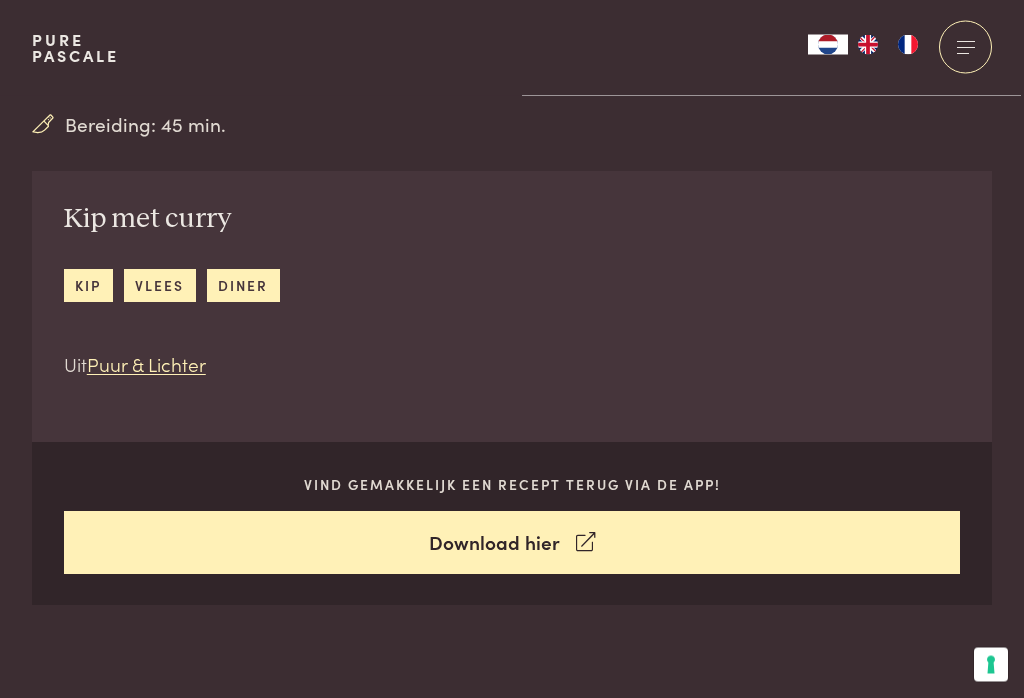scroll, scrollTop: 0, scrollLeft: 0, axis: both 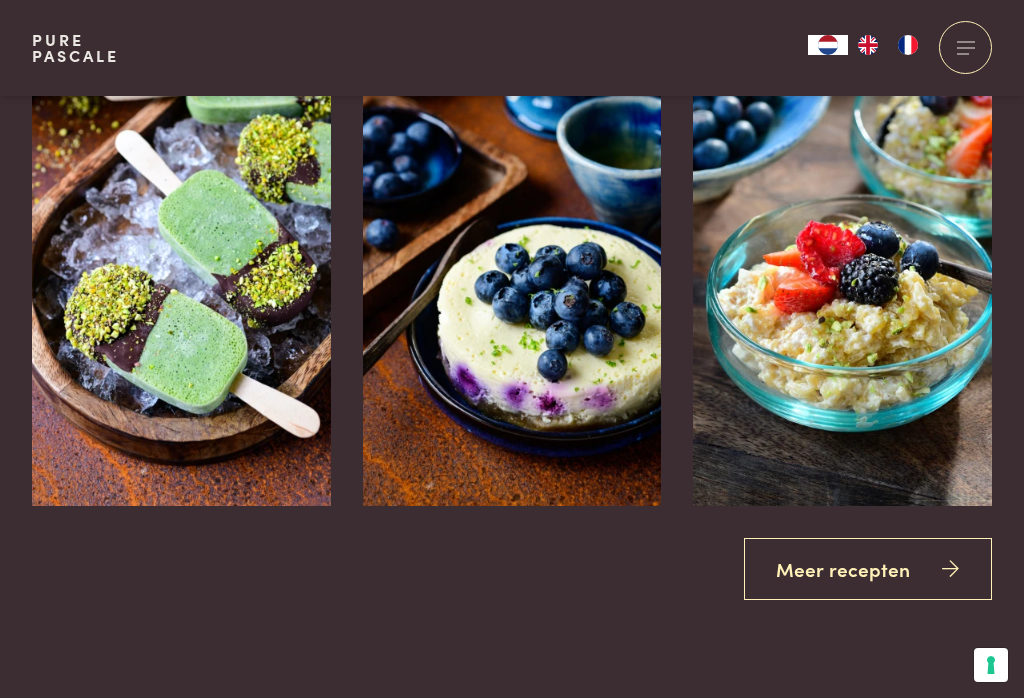 click on "Meer recepten" at bounding box center [868, 569] 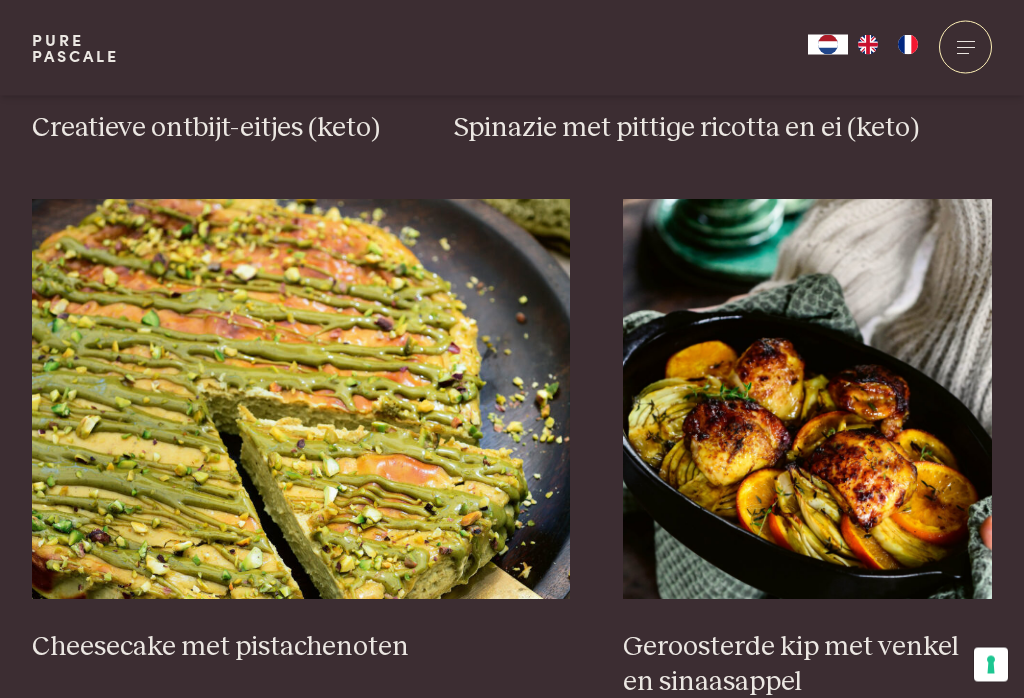 scroll, scrollTop: 1717, scrollLeft: 0, axis: vertical 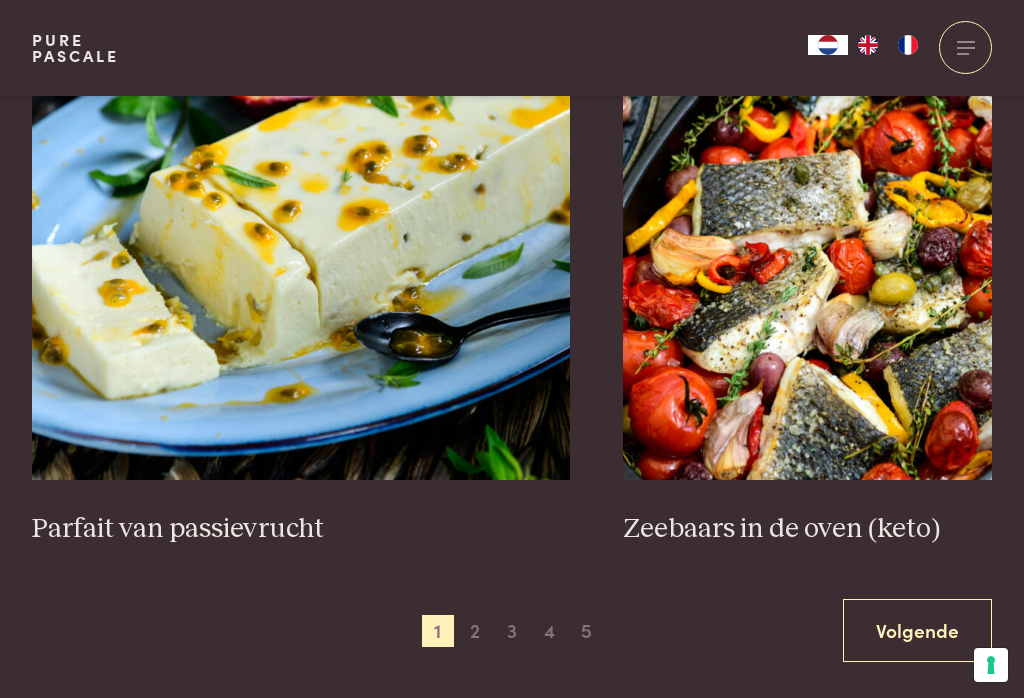 click on "Volgende" at bounding box center [917, 630] 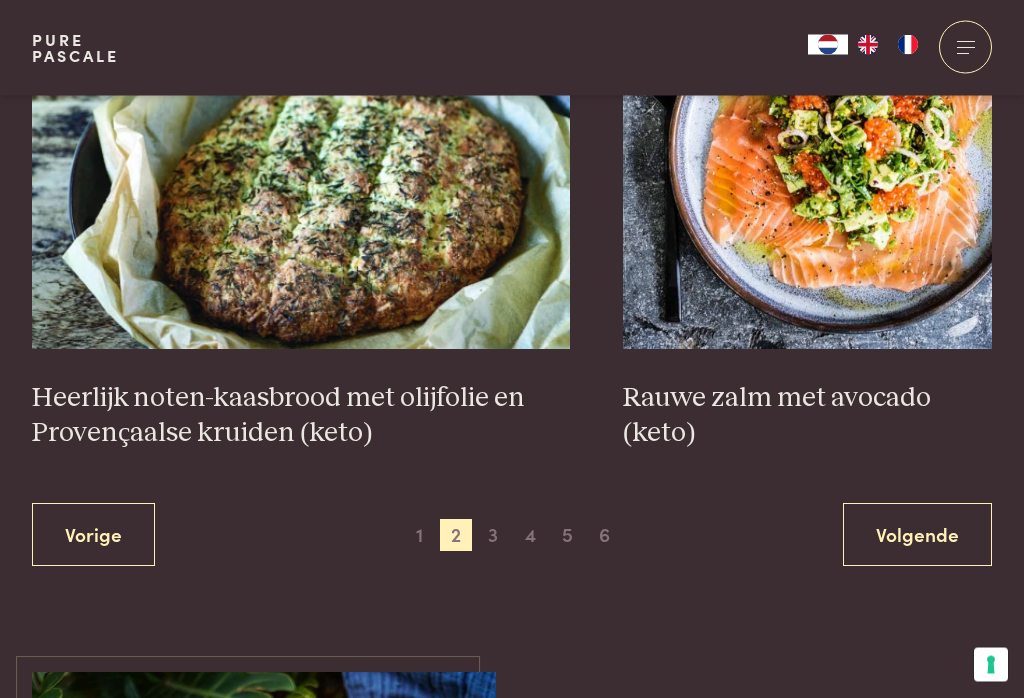 scroll, scrollTop: 3732, scrollLeft: 0, axis: vertical 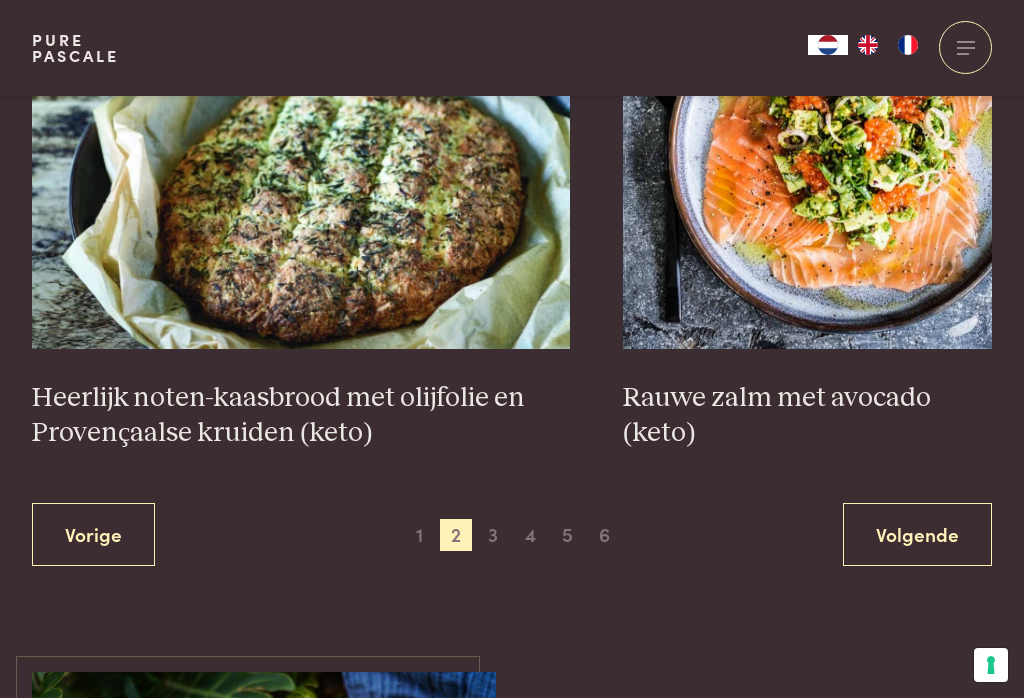 click on "Volgende" at bounding box center [917, 534] 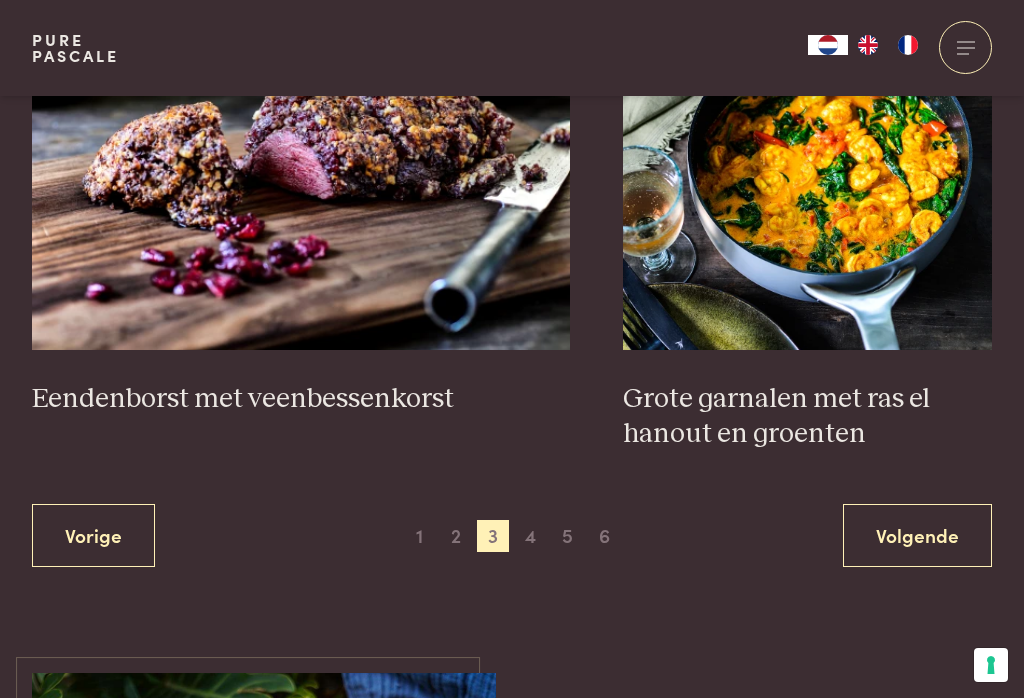 scroll, scrollTop: 3675, scrollLeft: 0, axis: vertical 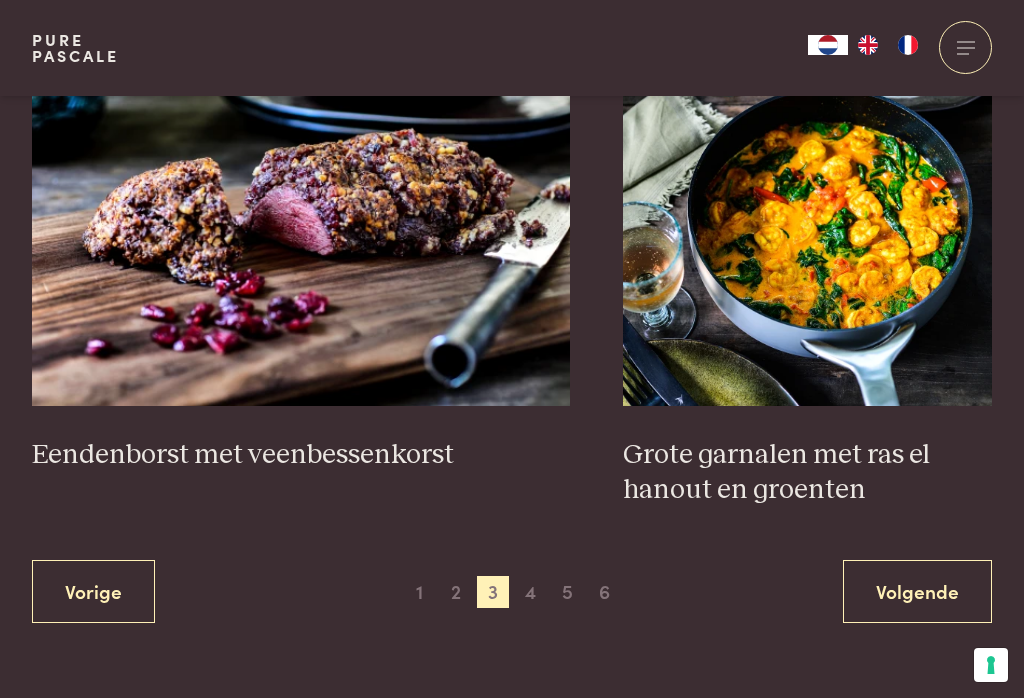 click on "Volgende" at bounding box center (917, 591) 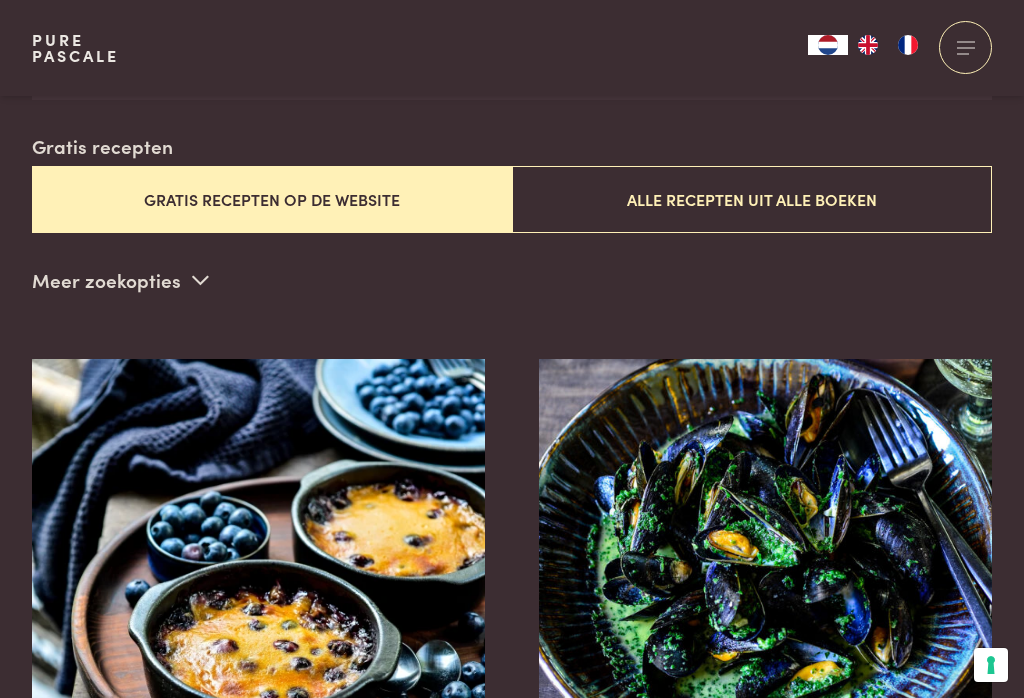 scroll, scrollTop: 511, scrollLeft: 0, axis: vertical 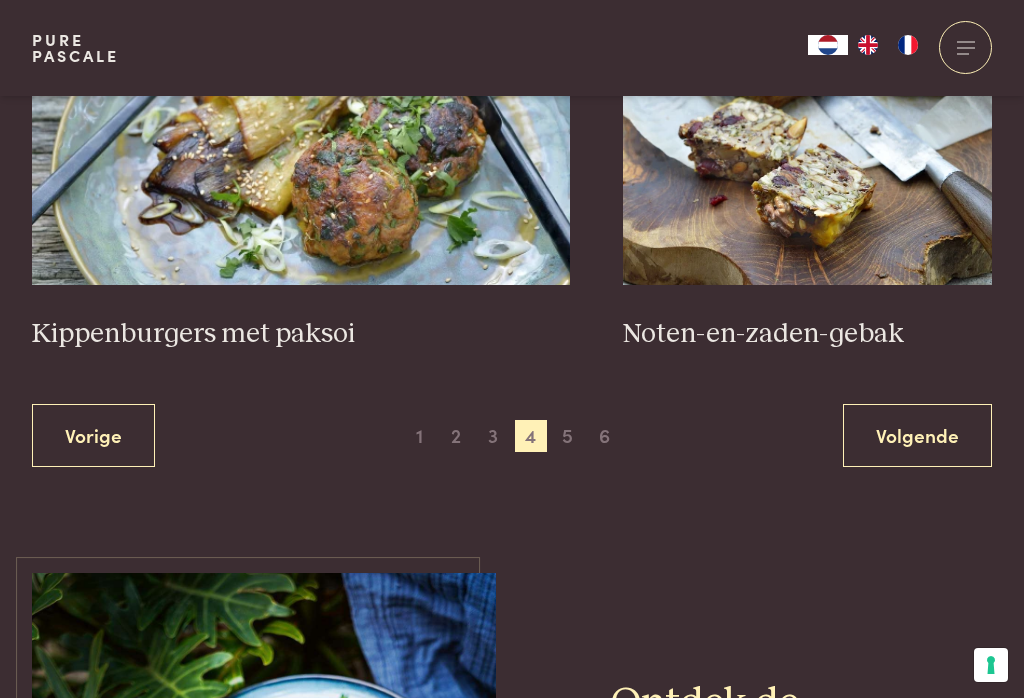 click on "Volgende" at bounding box center (917, 435) 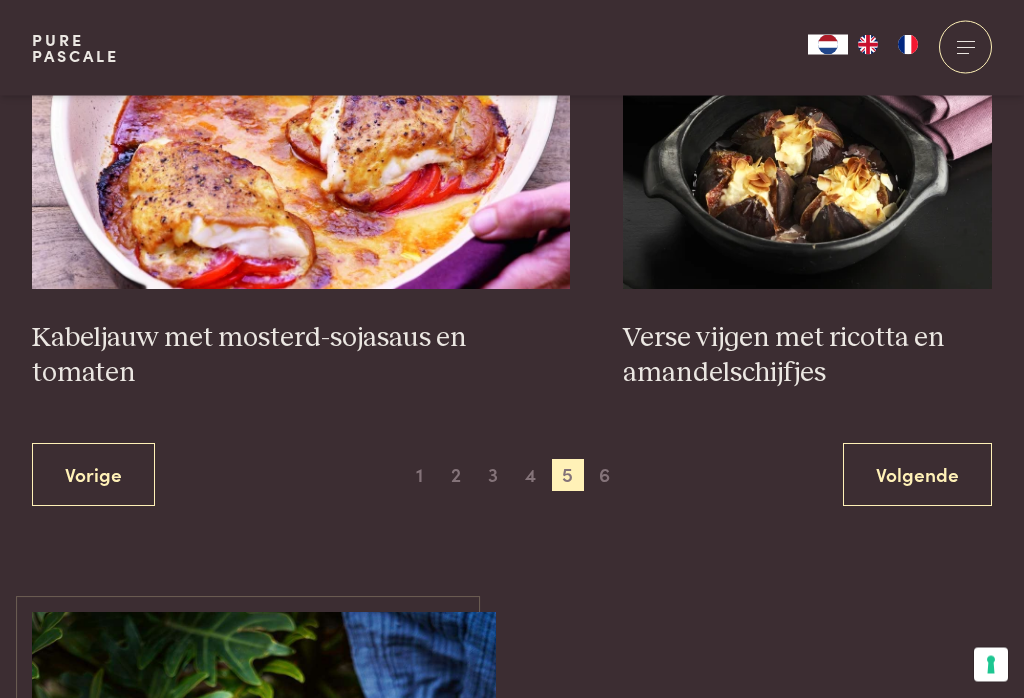 scroll, scrollTop: 3661, scrollLeft: 0, axis: vertical 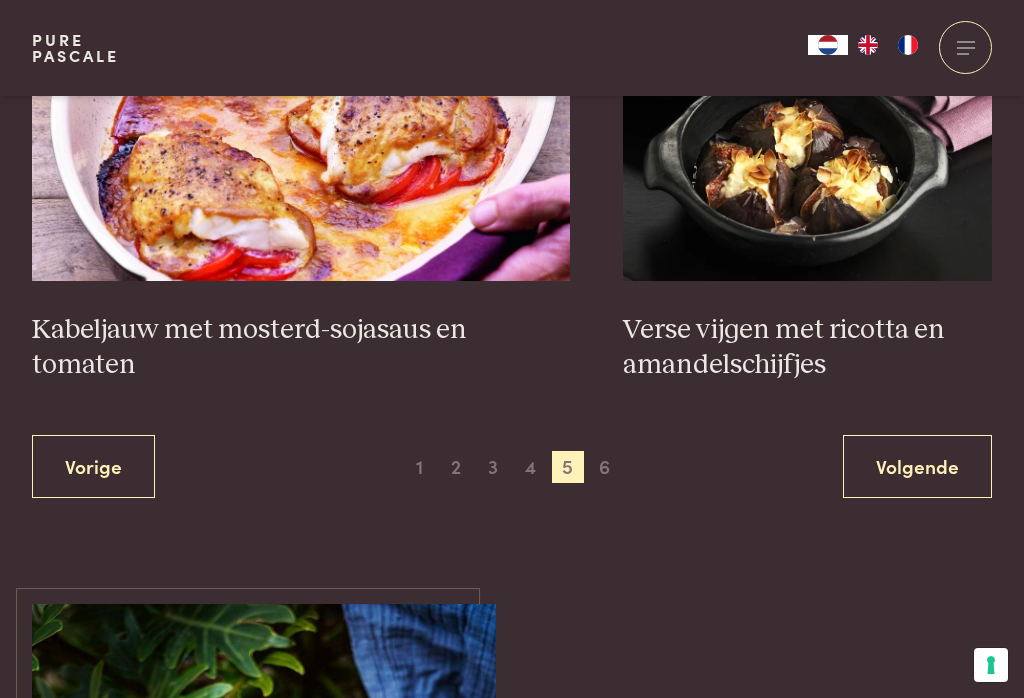 click on "Volgende" at bounding box center [917, 466] 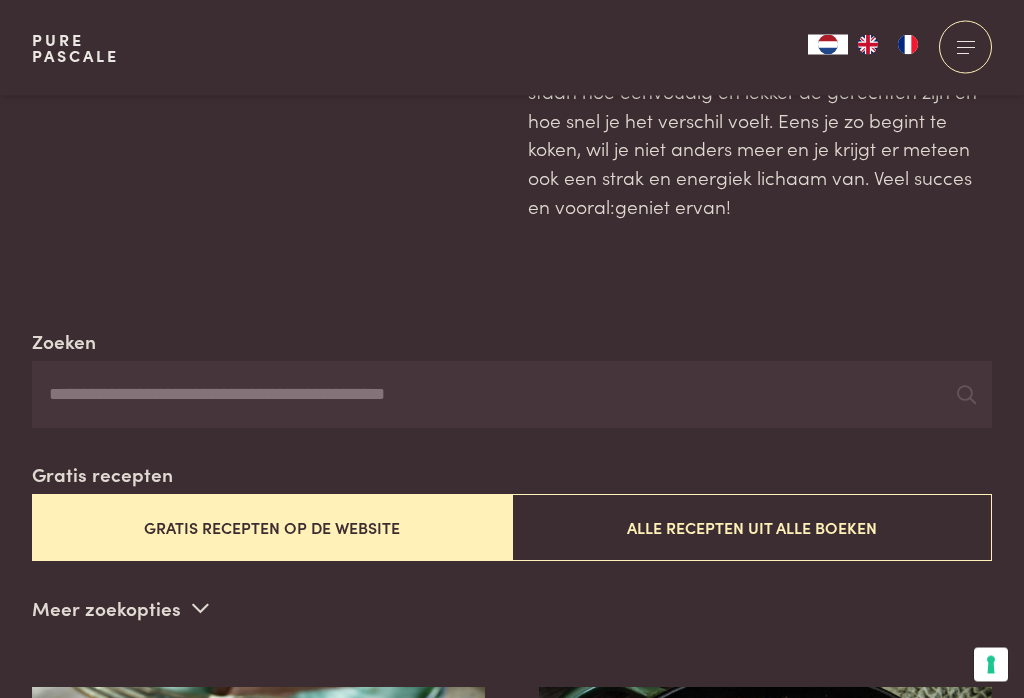 scroll, scrollTop: 0, scrollLeft: 0, axis: both 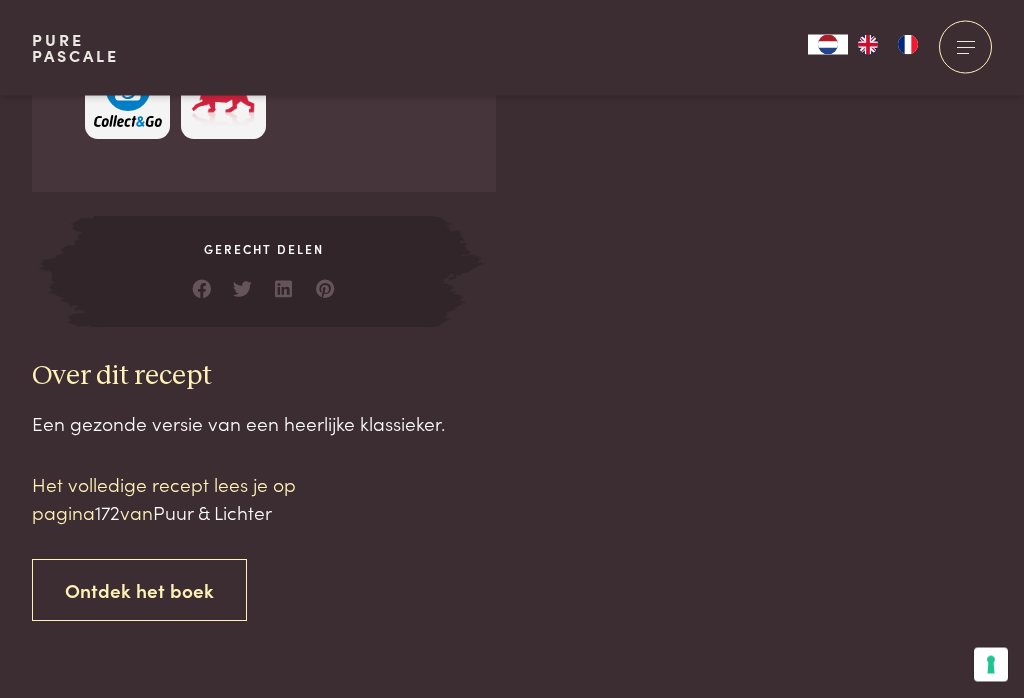 click on "Ontdek het boek" at bounding box center (139, 591) 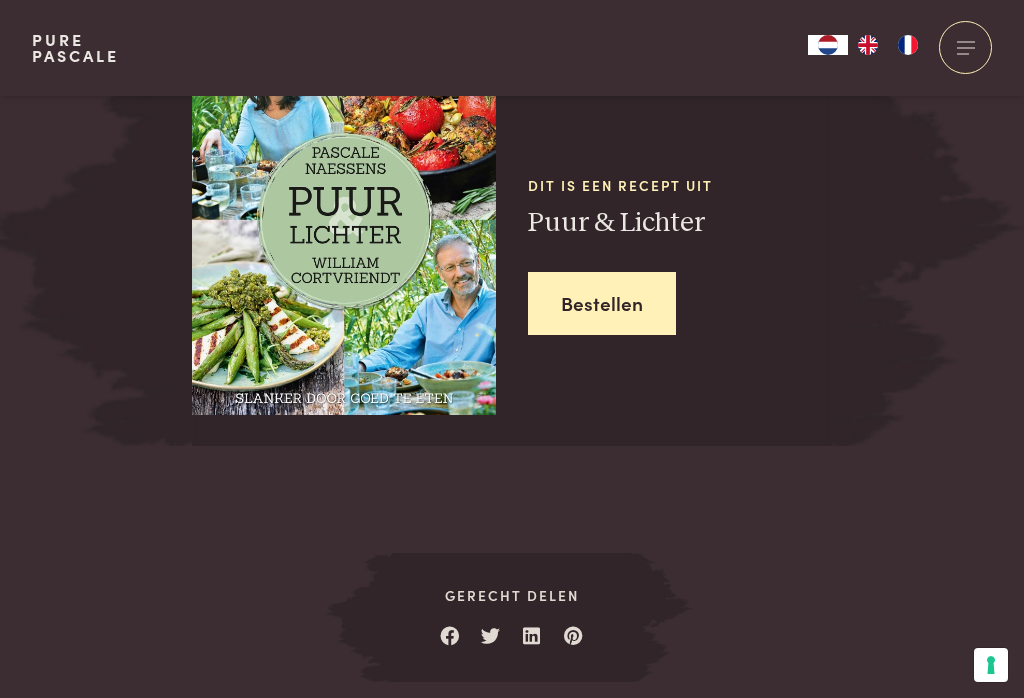 scroll, scrollTop: 2548, scrollLeft: 0, axis: vertical 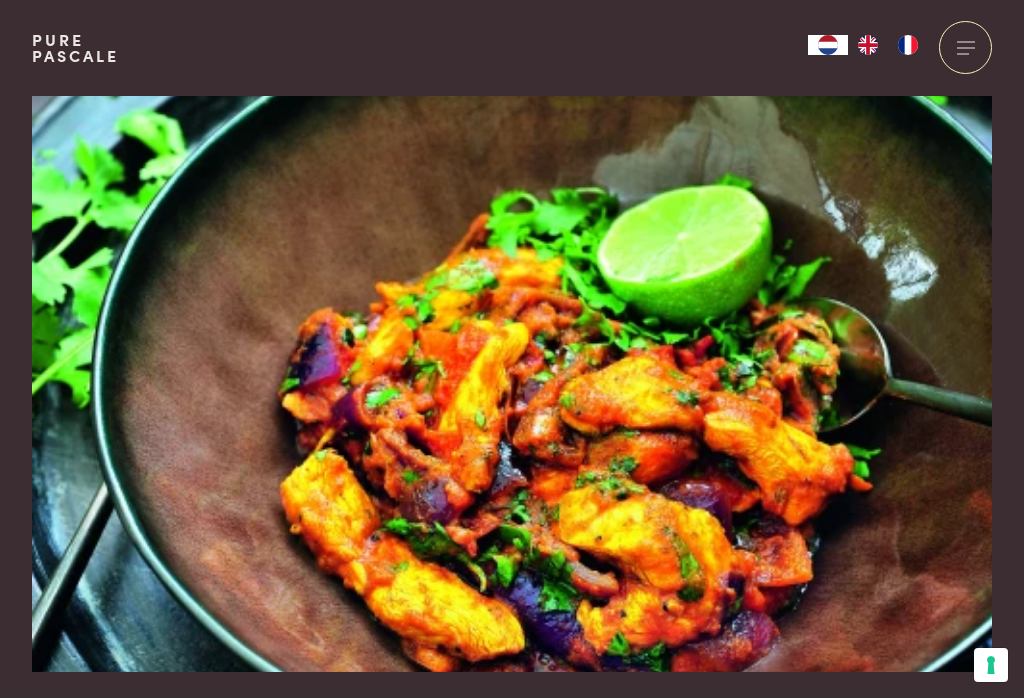 click at bounding box center (512, 384) 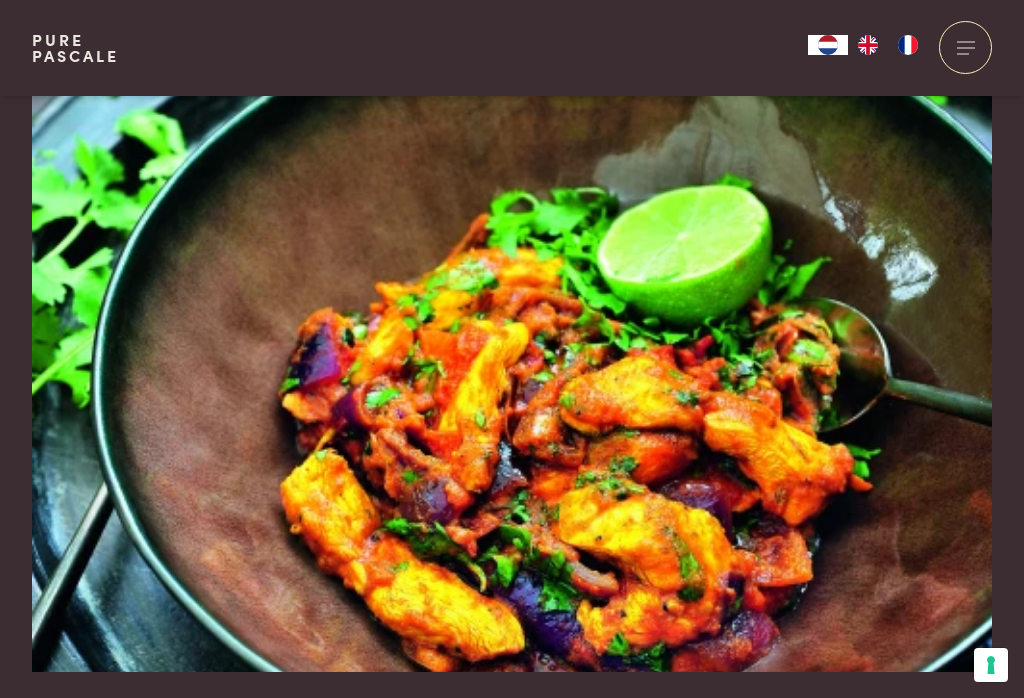 scroll, scrollTop: 550, scrollLeft: 0, axis: vertical 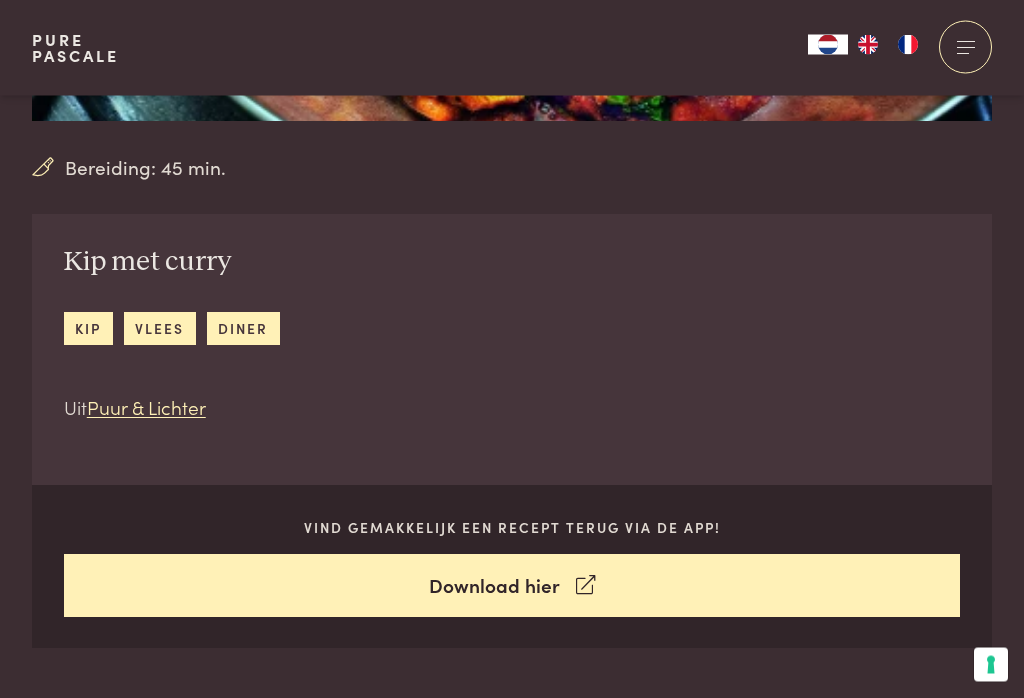 click on "Puur & Lichter" at bounding box center (146, 407) 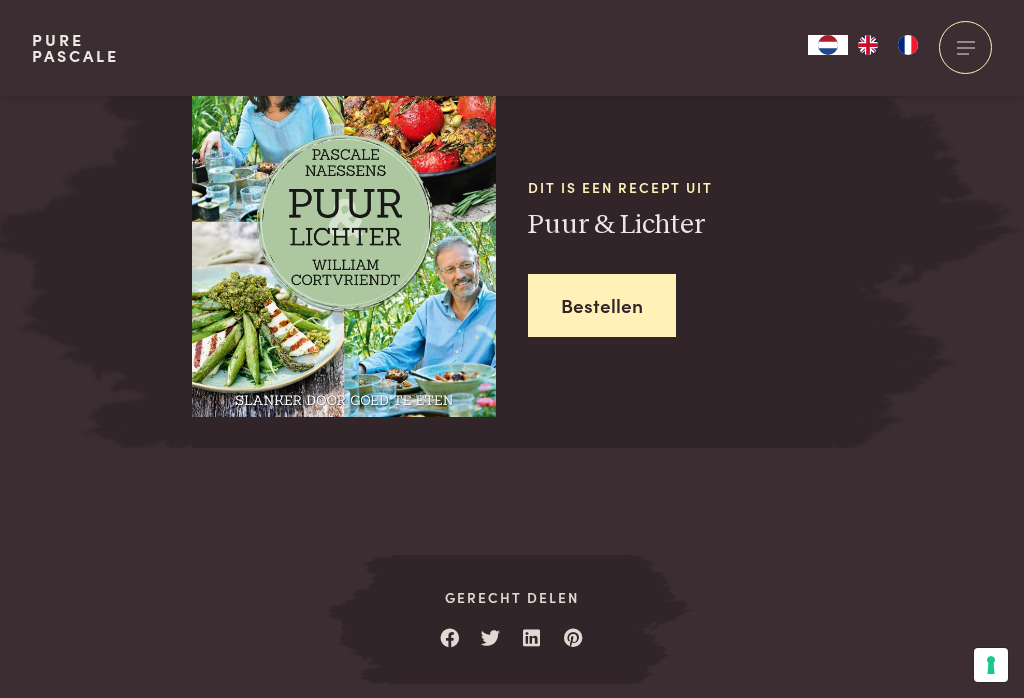 scroll, scrollTop: 2548, scrollLeft: 0, axis: vertical 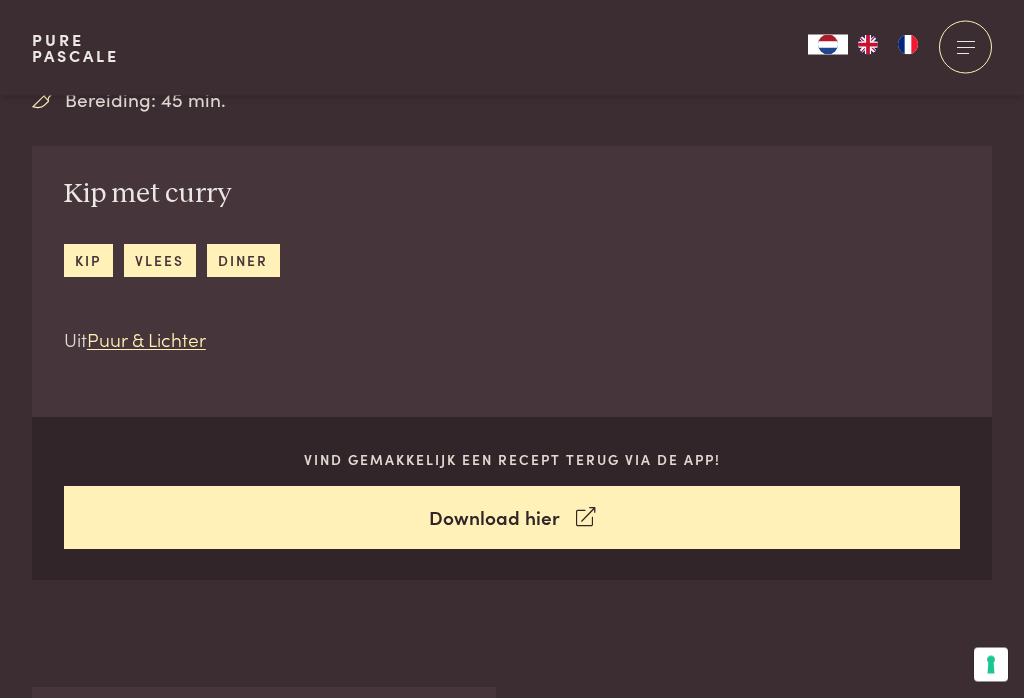 click on "Download hier" at bounding box center (512, 518) 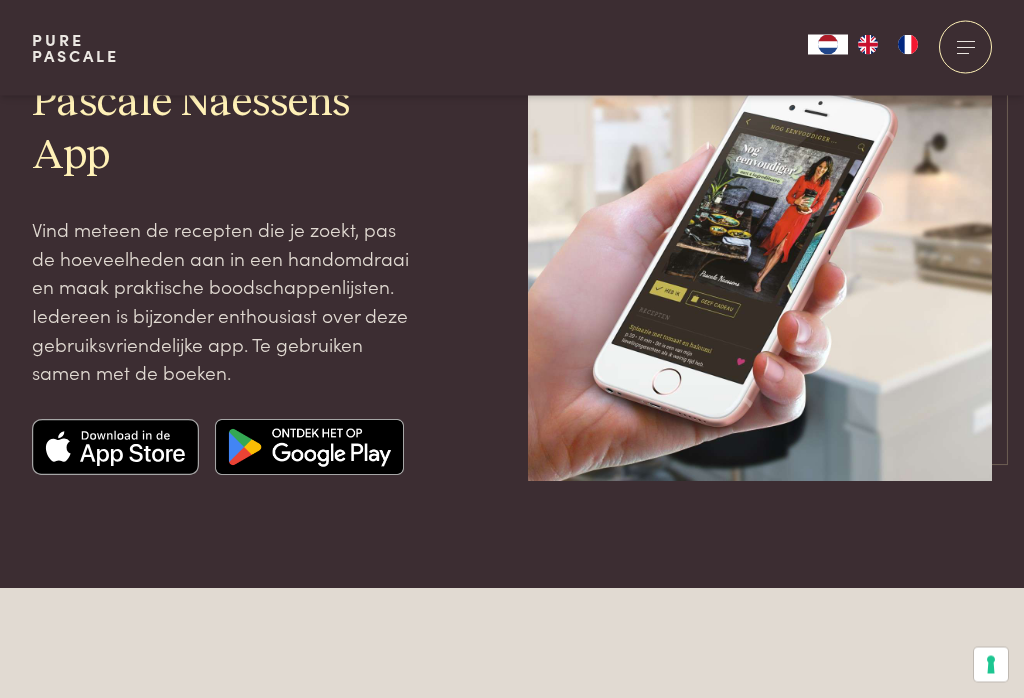 scroll, scrollTop: 0, scrollLeft: 0, axis: both 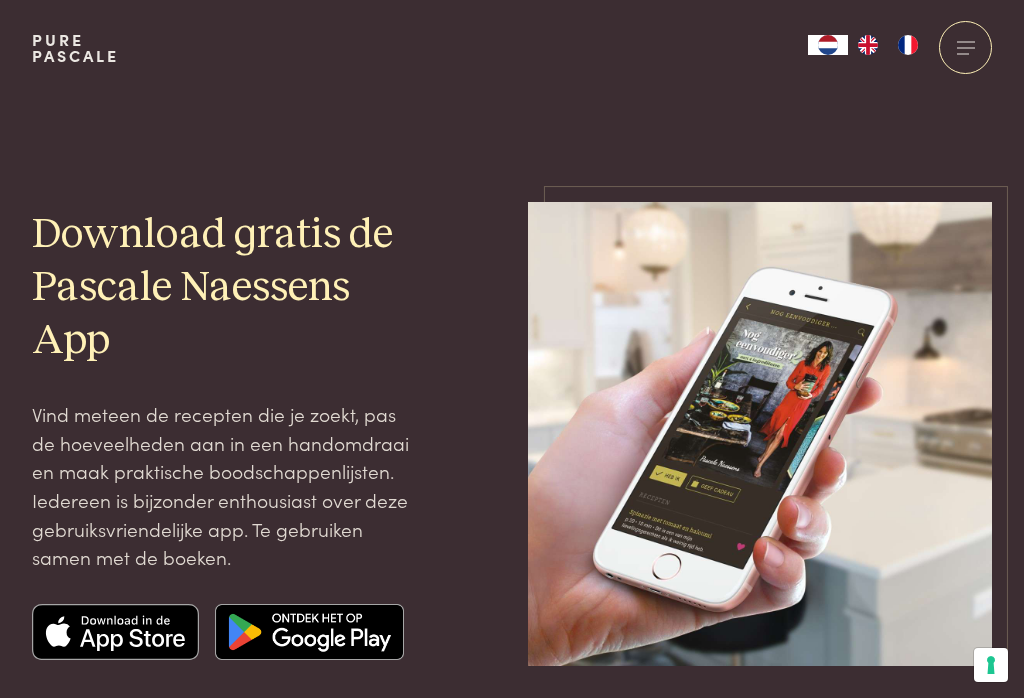 click at bounding box center (760, 434) 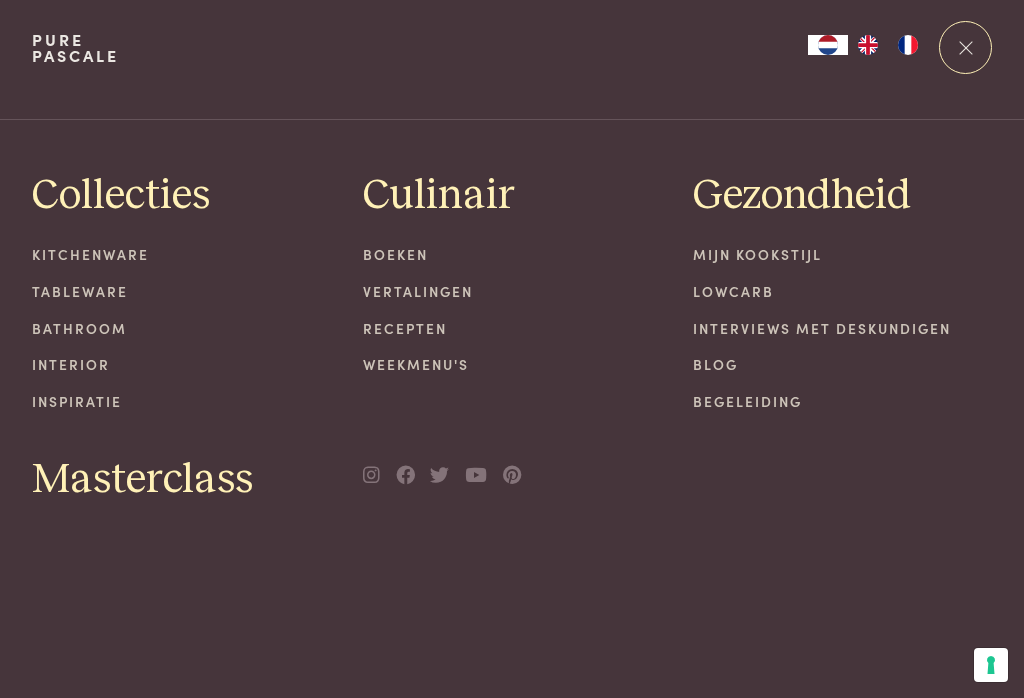click on "Boeken" at bounding box center (512, 254) 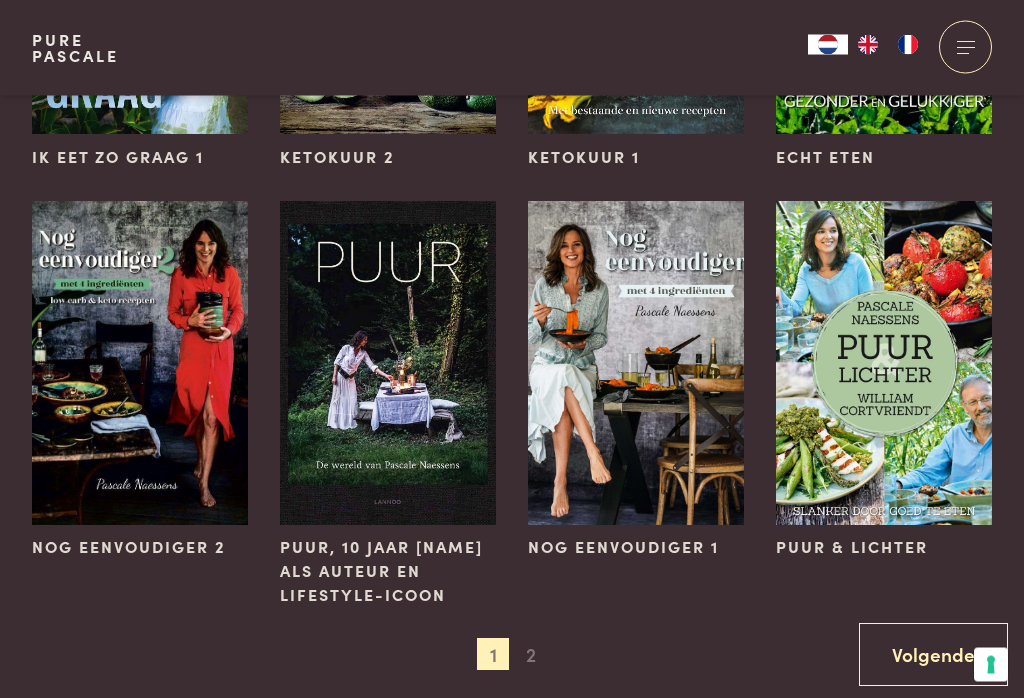 scroll, scrollTop: 1336, scrollLeft: 0, axis: vertical 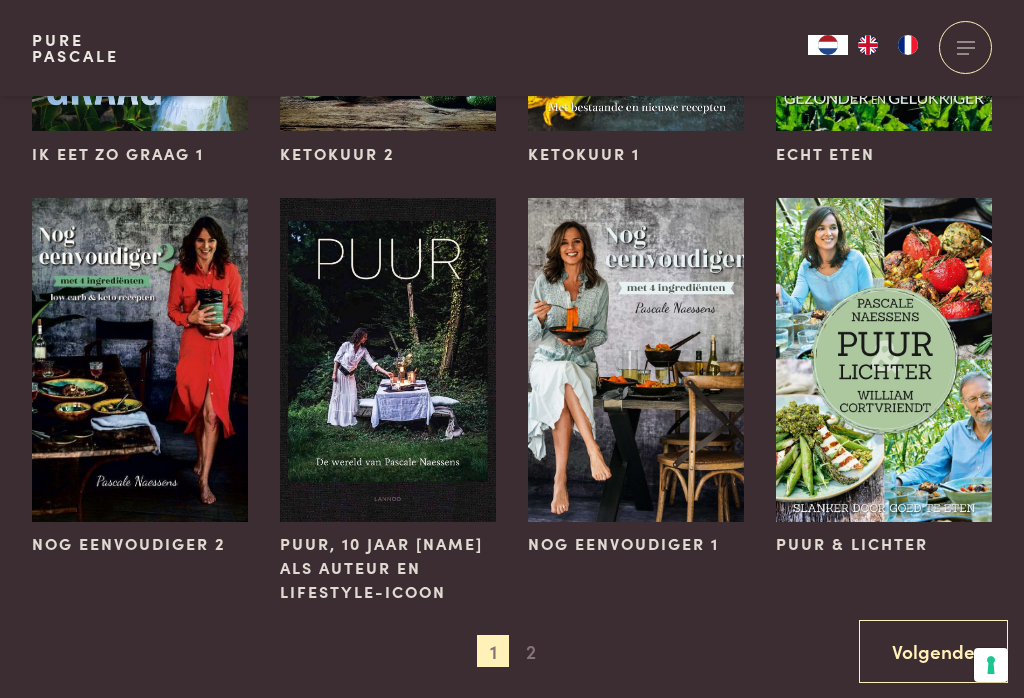 click at bounding box center [884, 360] 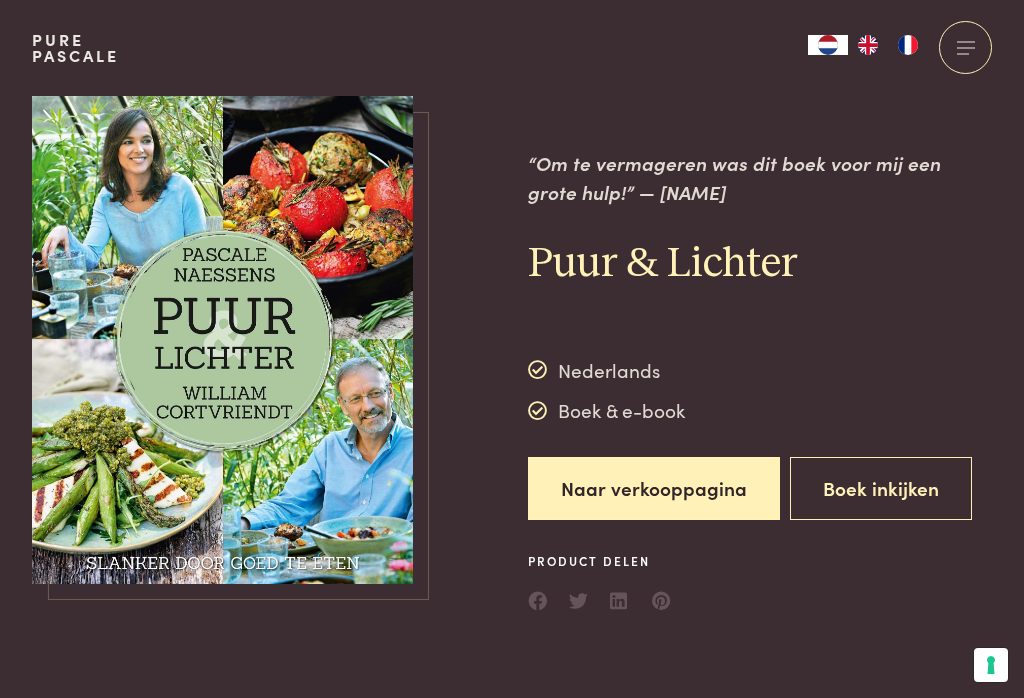 scroll, scrollTop: 0, scrollLeft: 0, axis: both 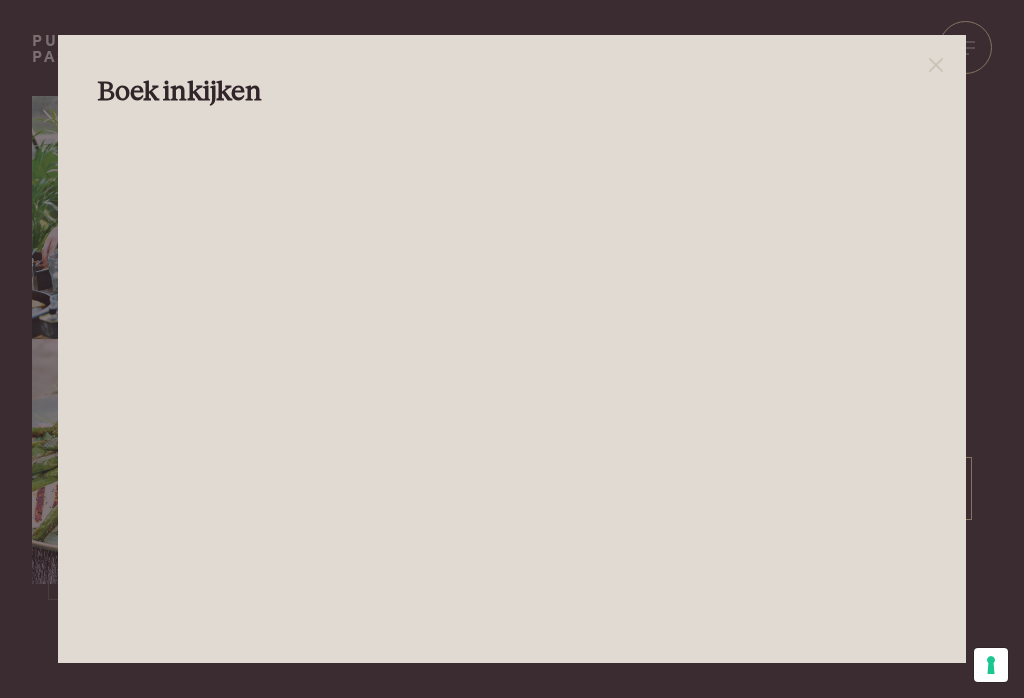 click 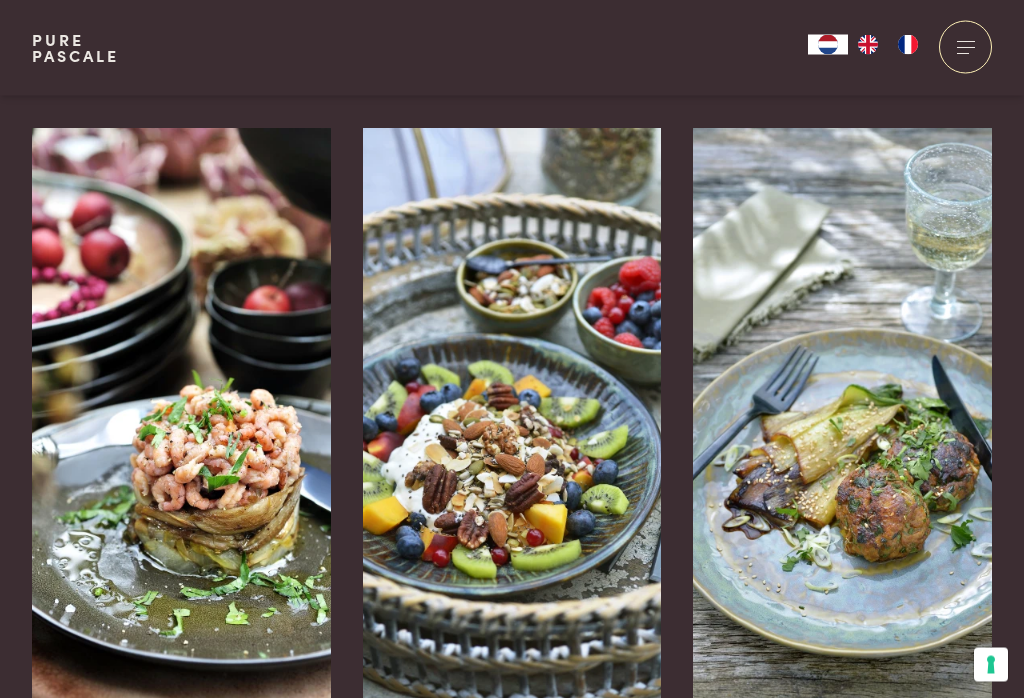scroll, scrollTop: 2280, scrollLeft: 0, axis: vertical 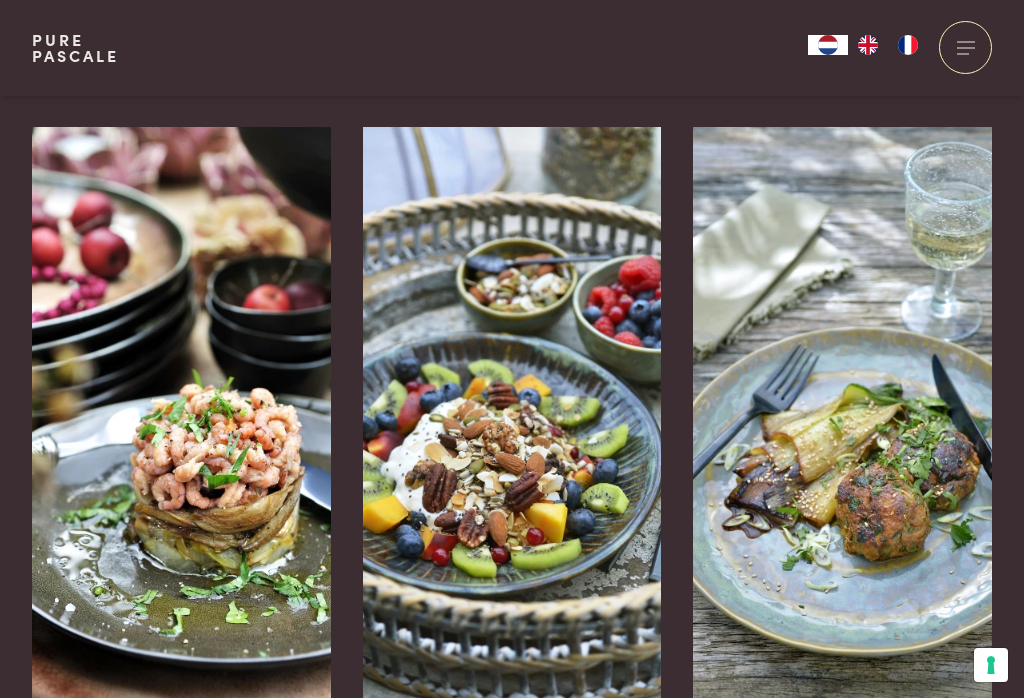 click at bounding box center (842, 427) 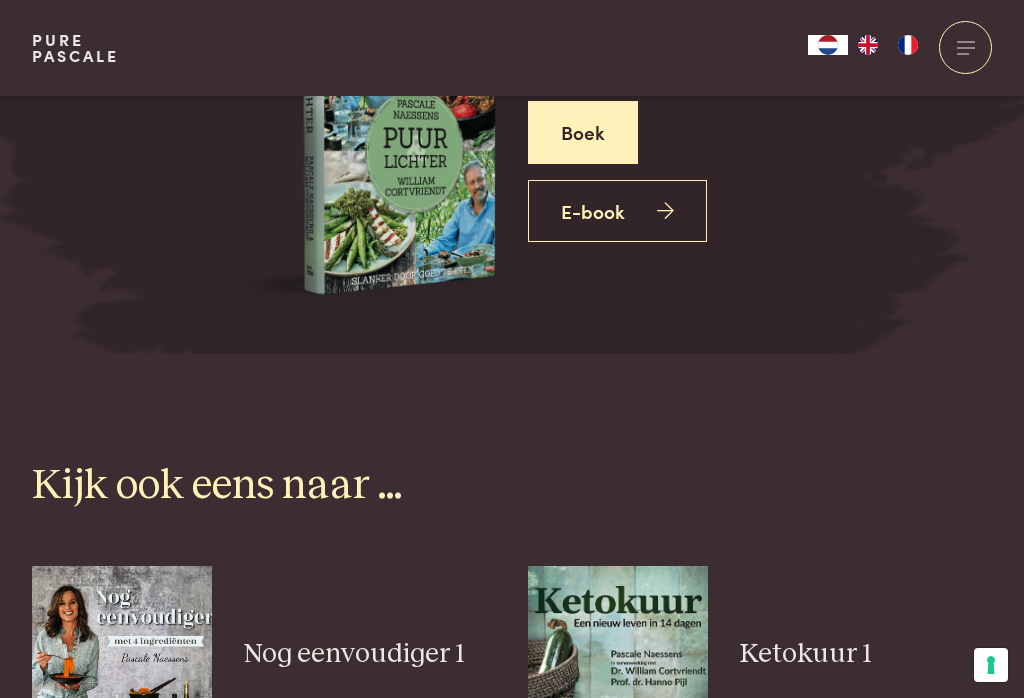 scroll, scrollTop: 5204, scrollLeft: 0, axis: vertical 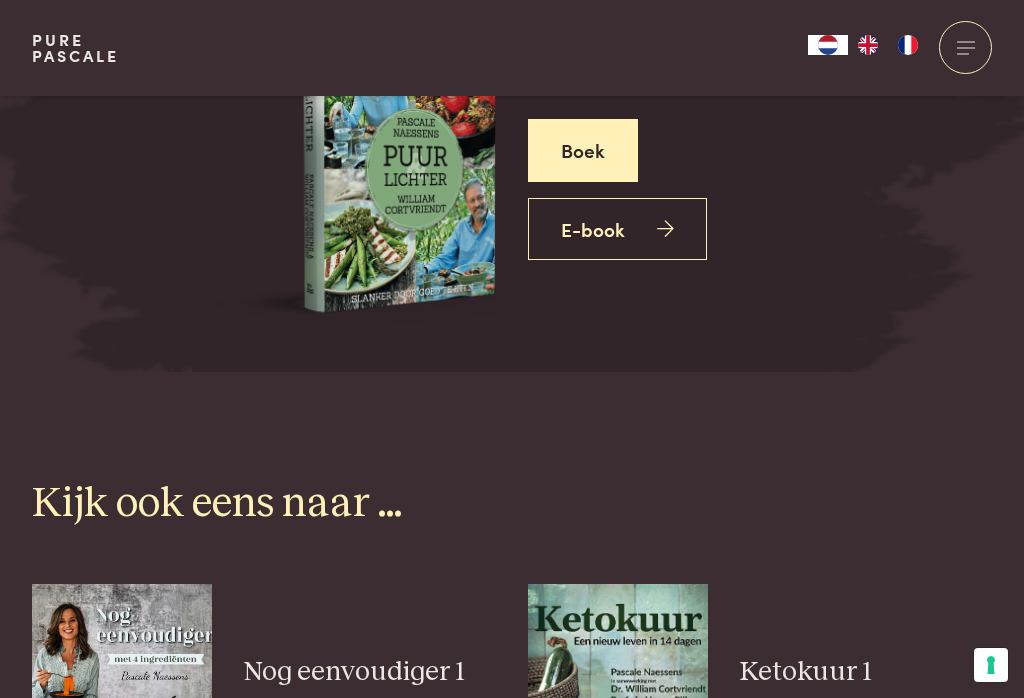 click on "E-book" at bounding box center [617, 229] 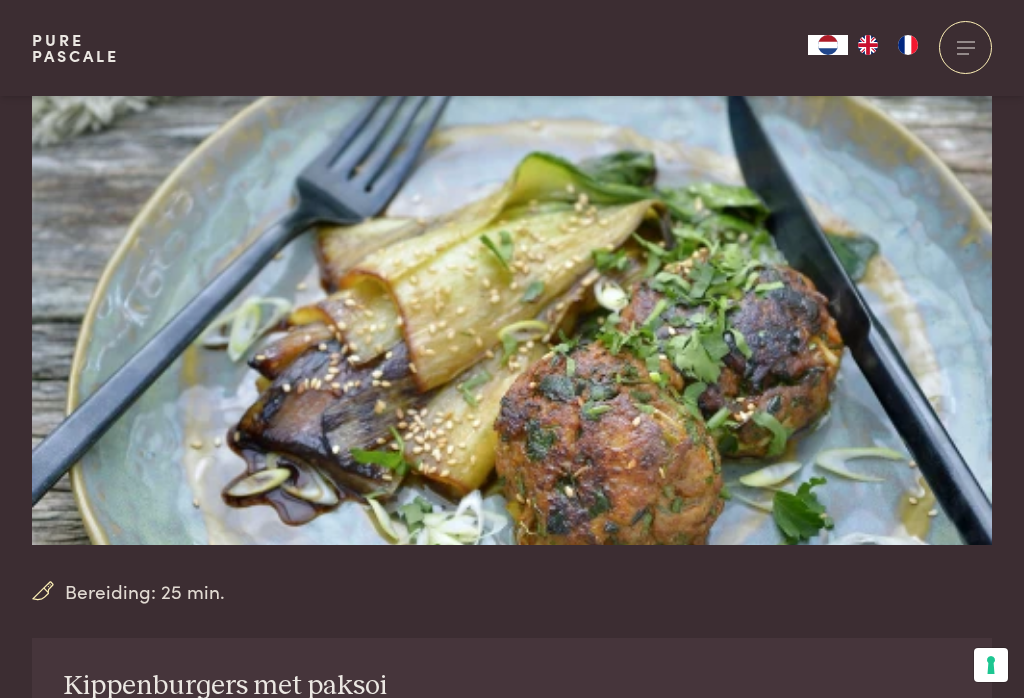 scroll, scrollTop: 0, scrollLeft: 0, axis: both 